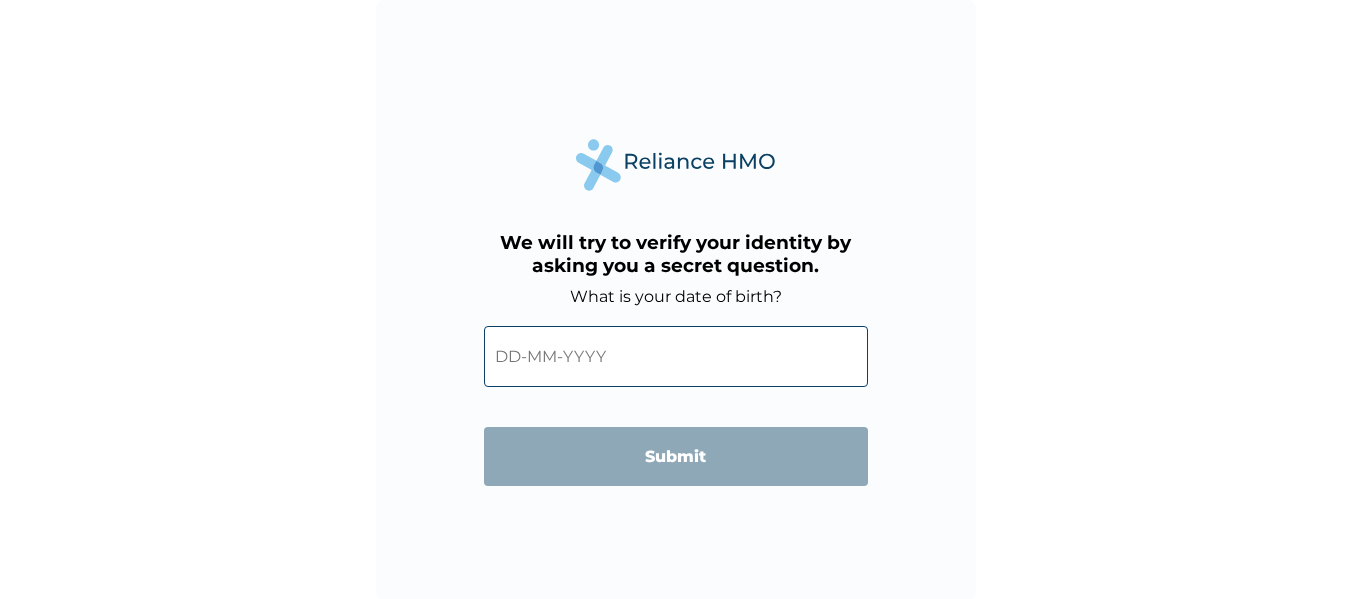 scroll, scrollTop: 0, scrollLeft: 0, axis: both 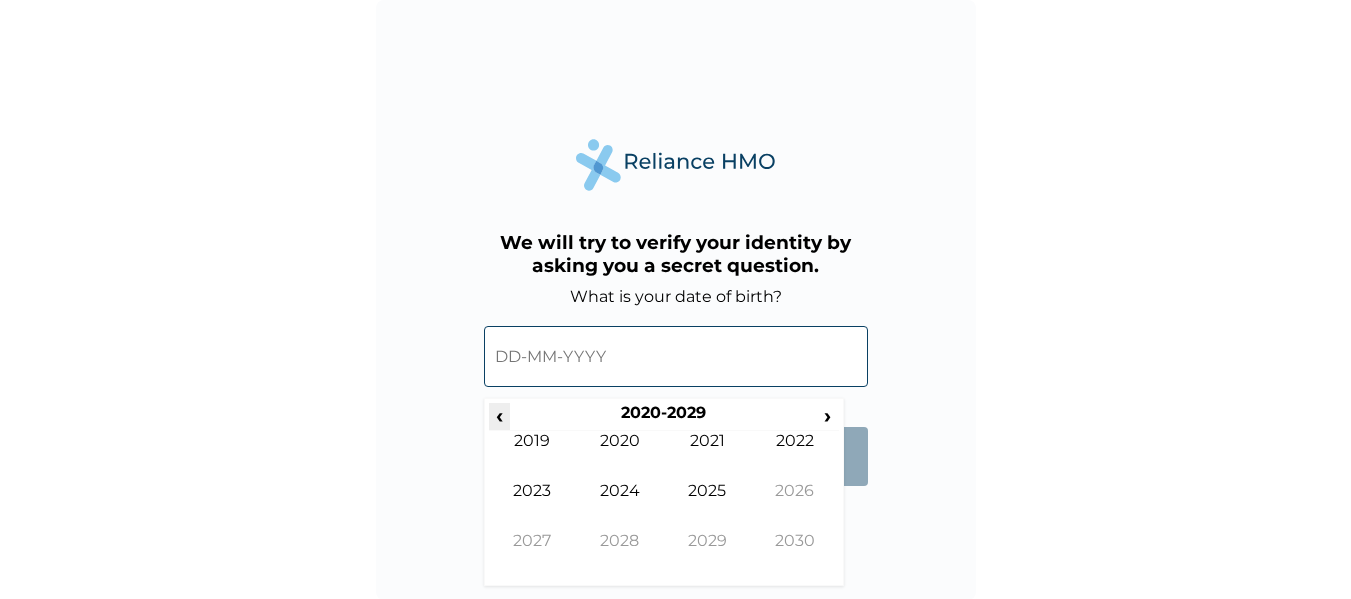 click on "‹" at bounding box center (499, 415) 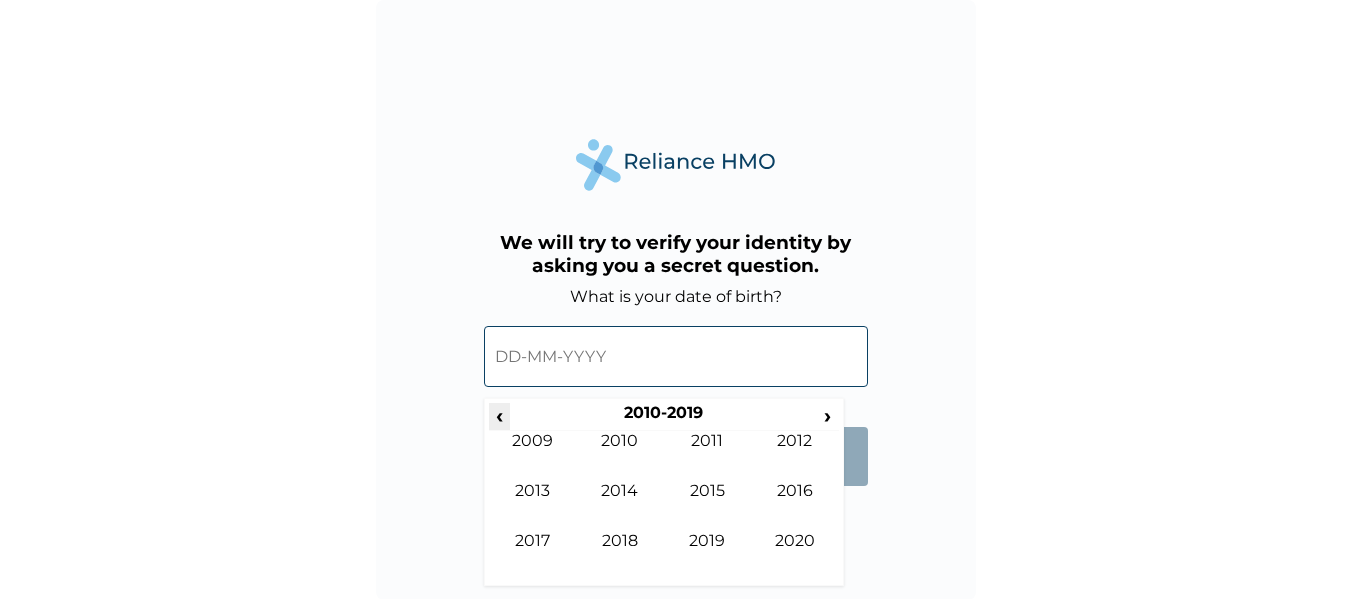 click on "‹" at bounding box center (499, 415) 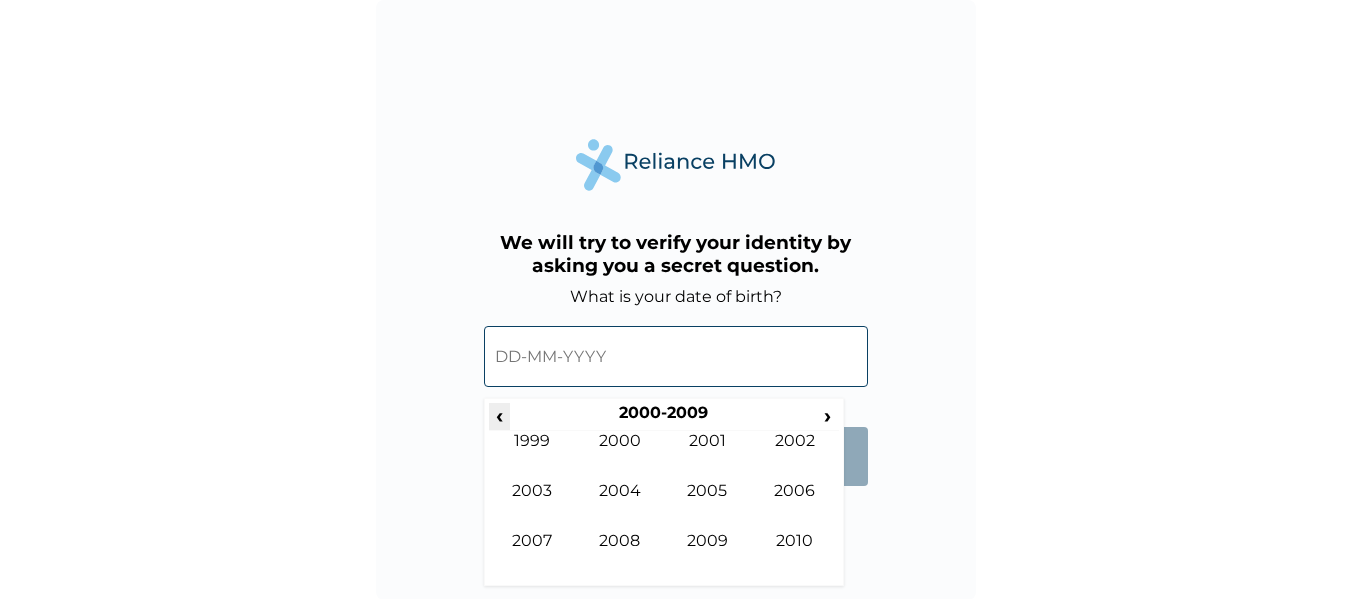click on "‹" at bounding box center [499, 415] 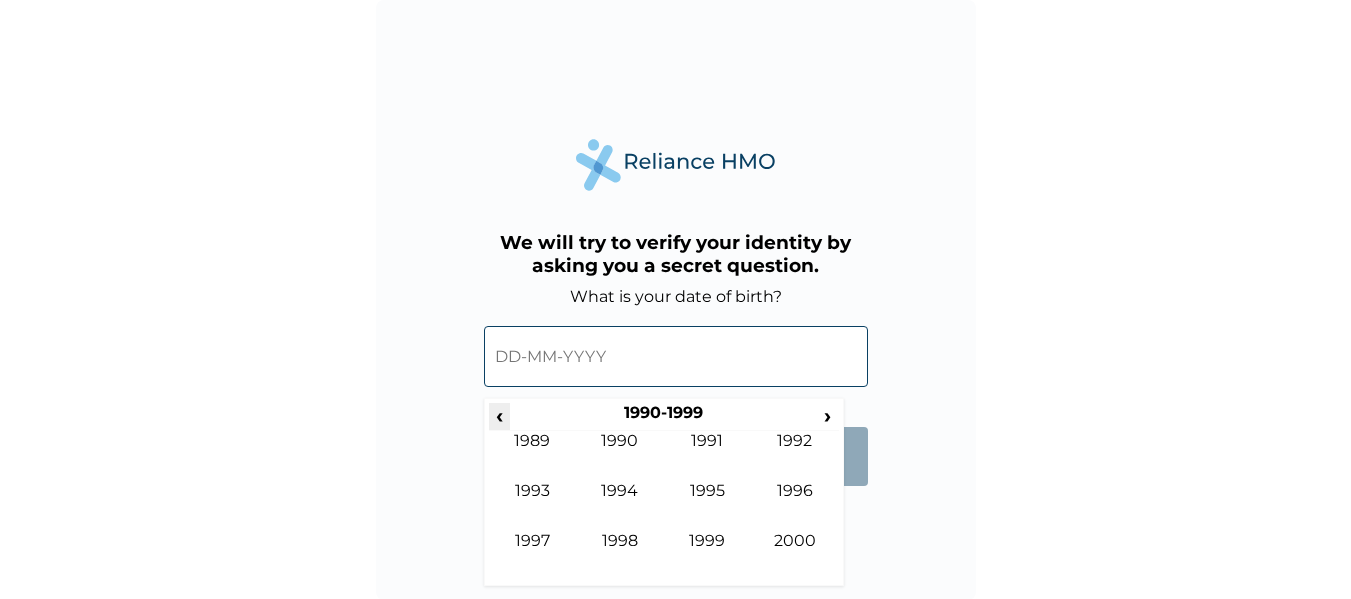 click on "‹" at bounding box center [499, 415] 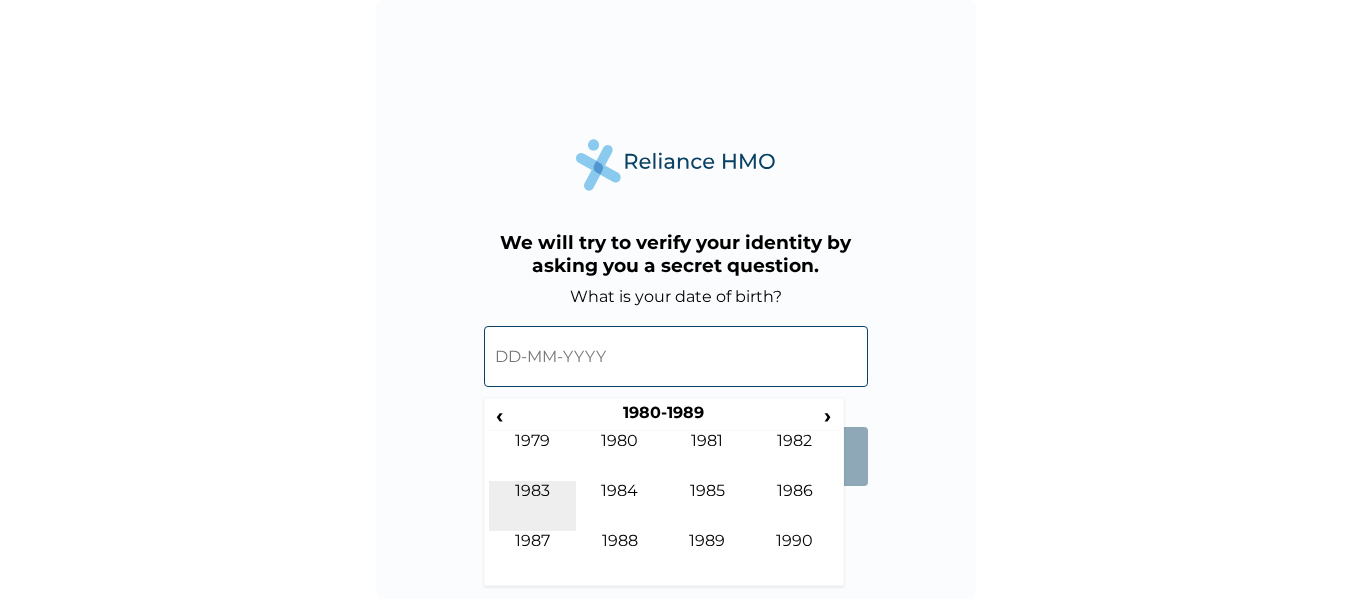 click on "1983" at bounding box center [533, 506] 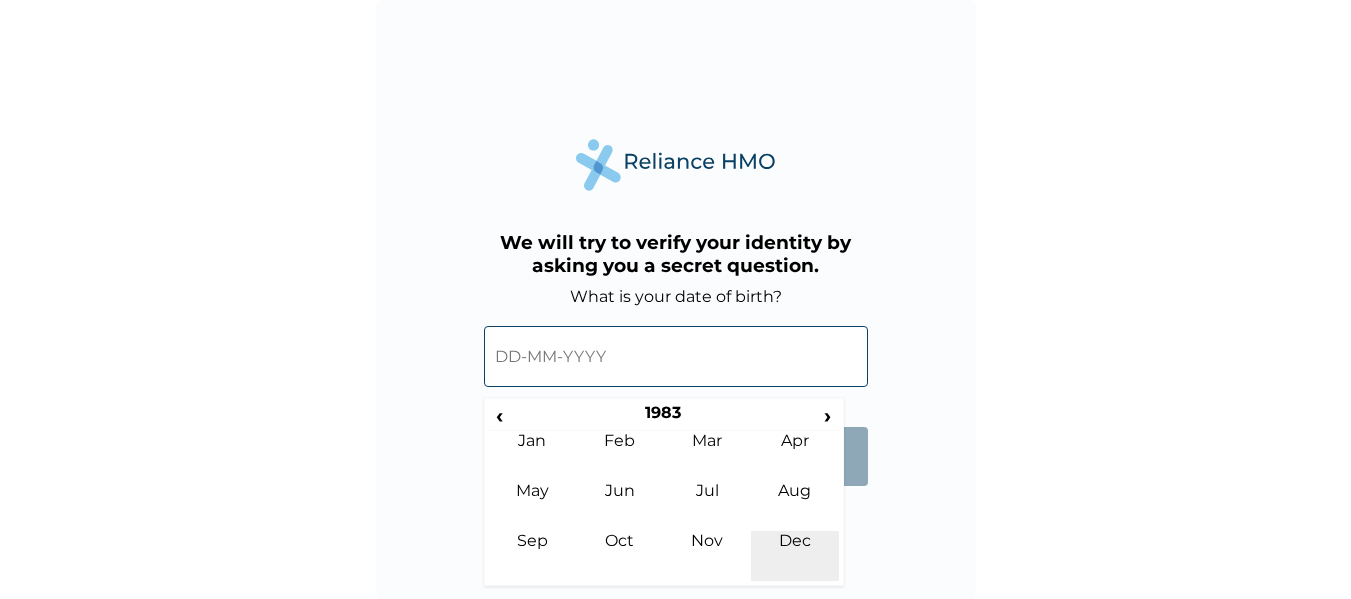 click on "Dec" at bounding box center [795, 556] 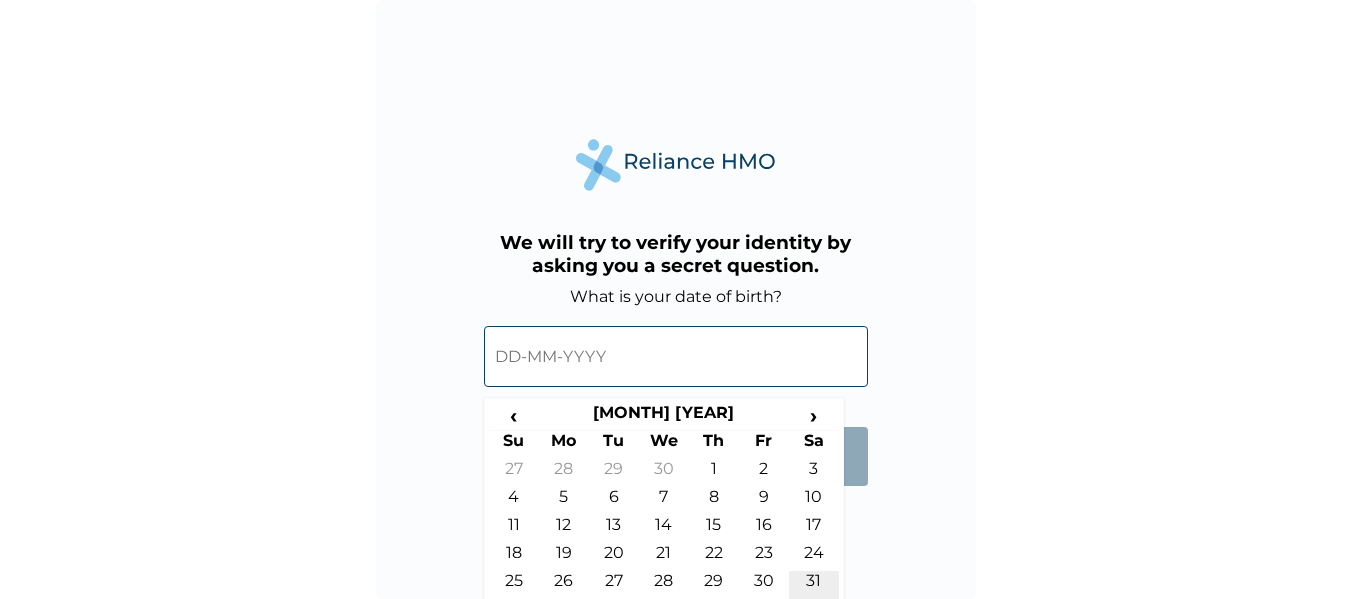 click on "31" at bounding box center (814, 585) 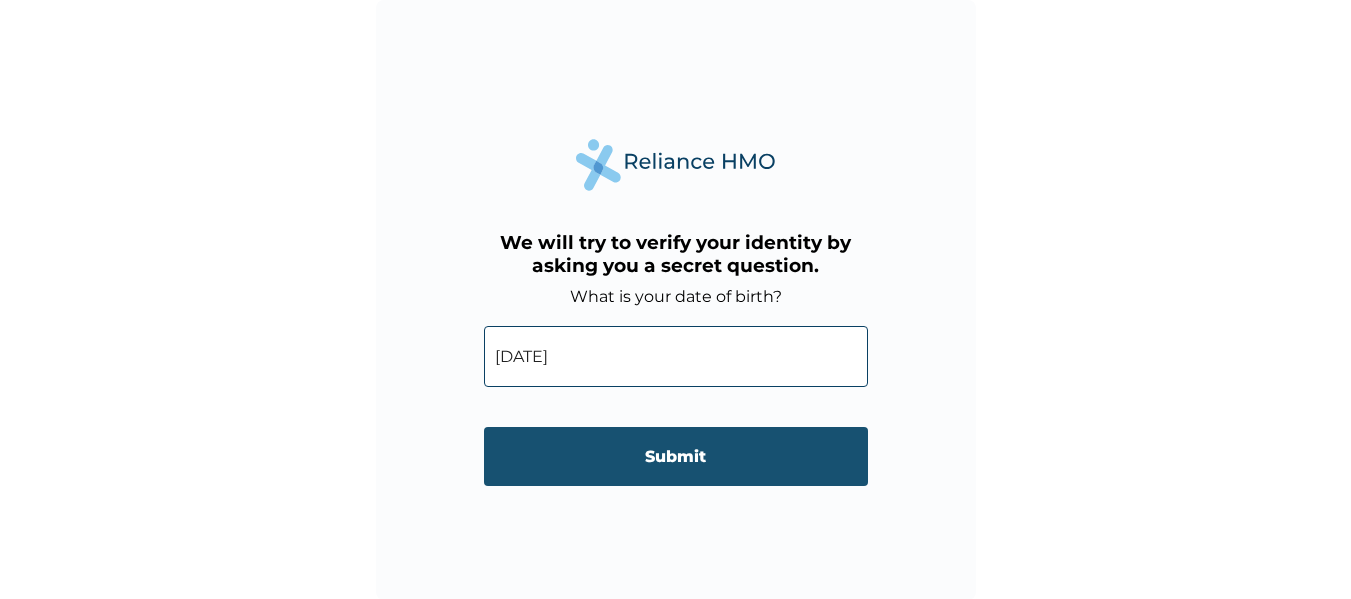 click on "Submit" at bounding box center (676, 456) 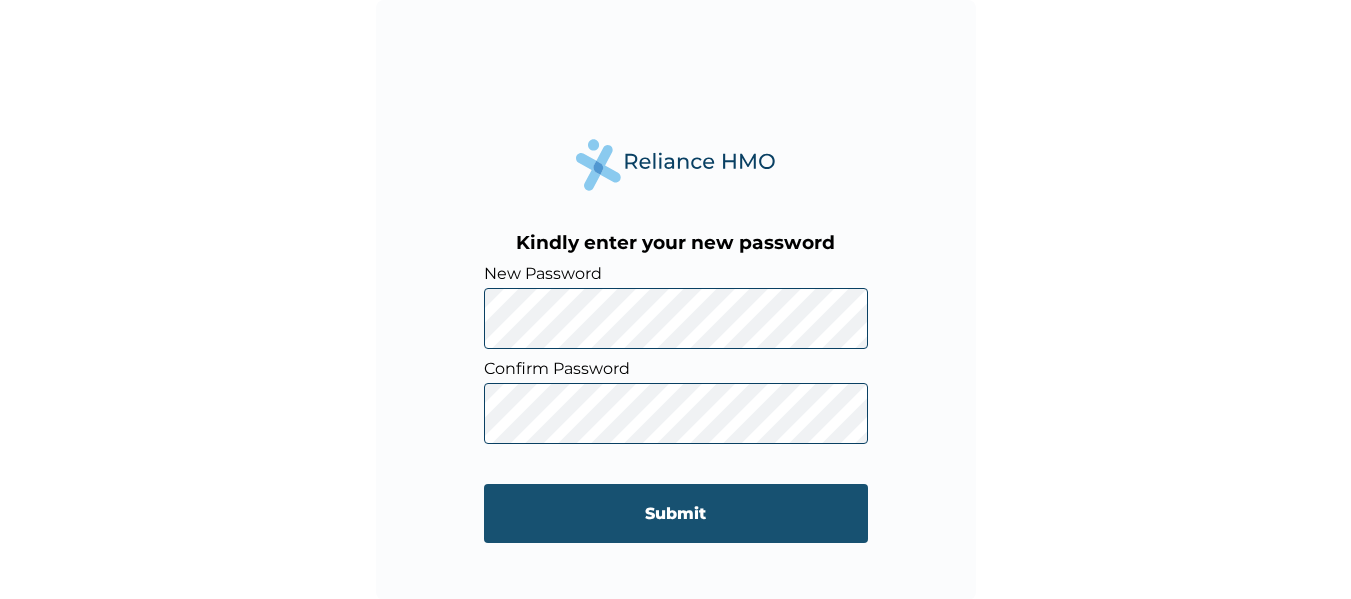 click on "Submit" at bounding box center (676, 513) 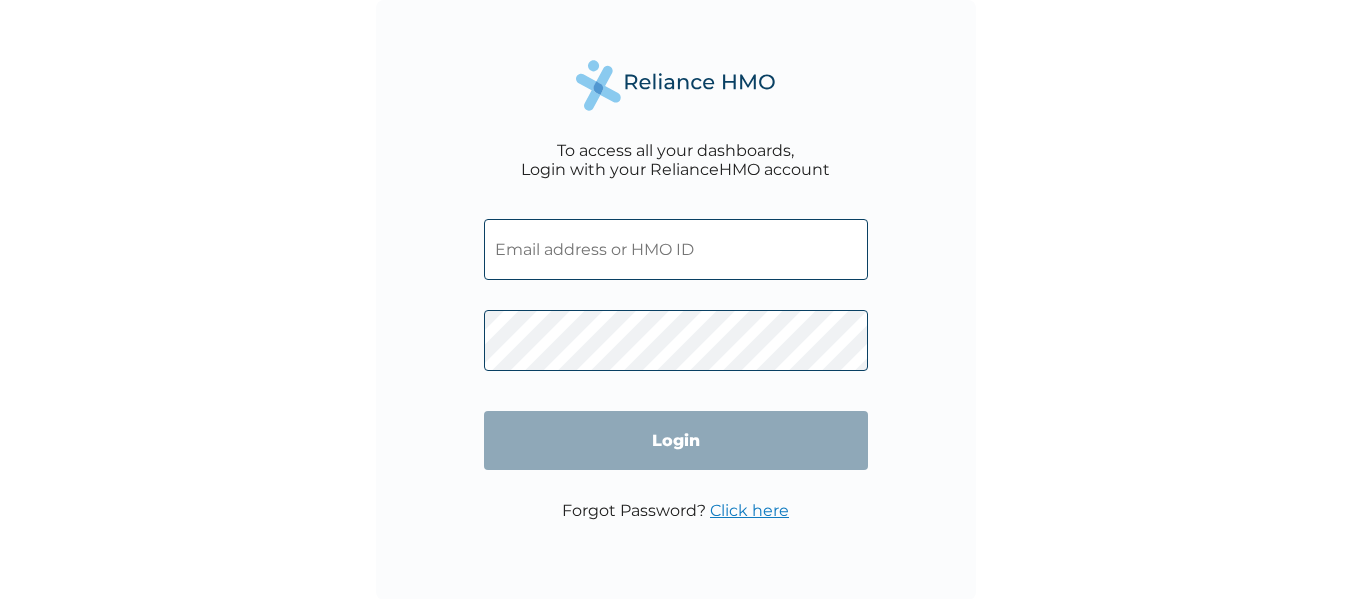 scroll, scrollTop: 0, scrollLeft: 0, axis: both 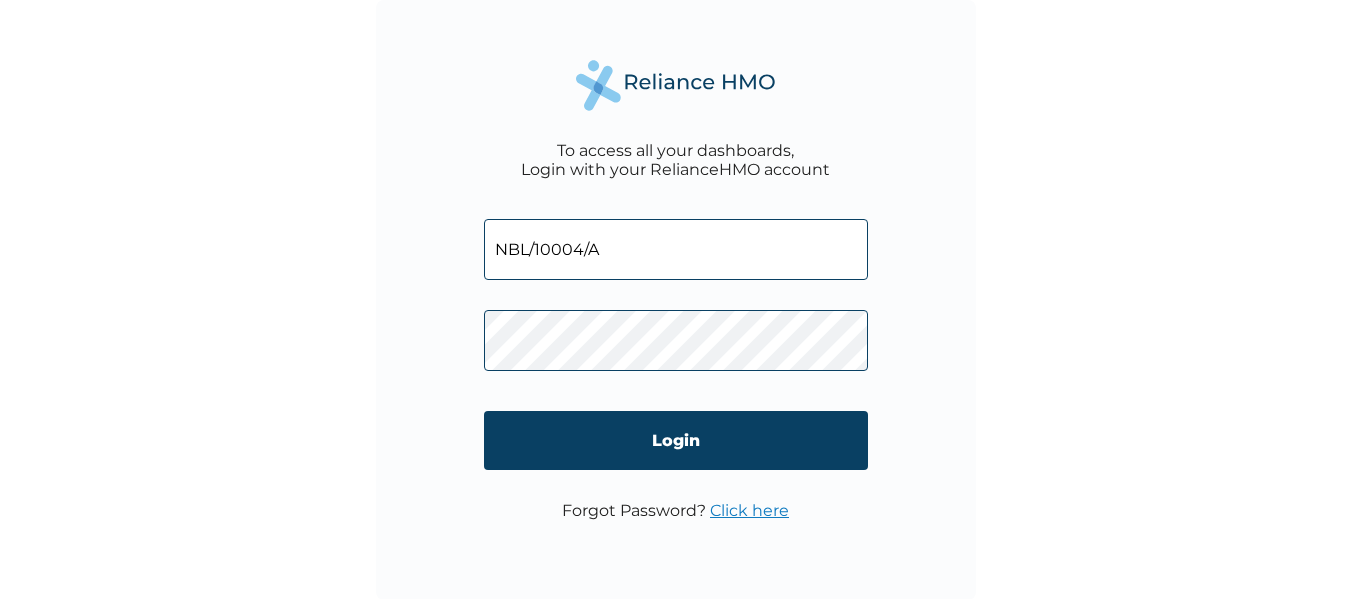 type on "NBL/10004/A" 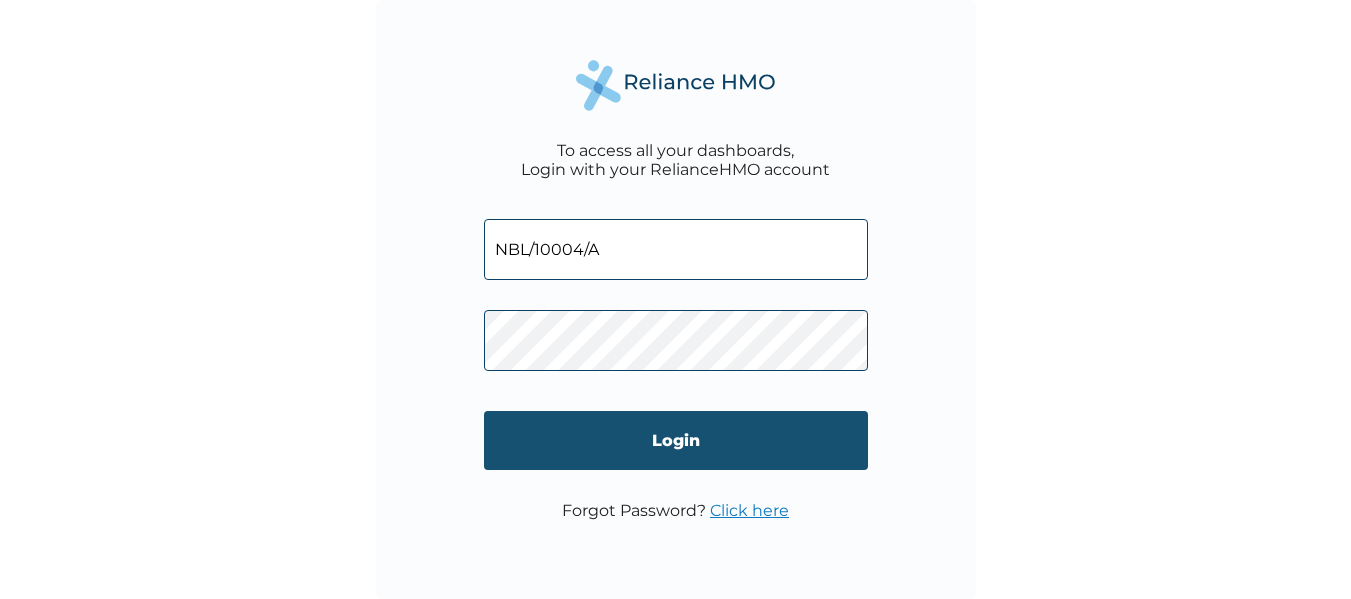 click on "Login" at bounding box center [676, 440] 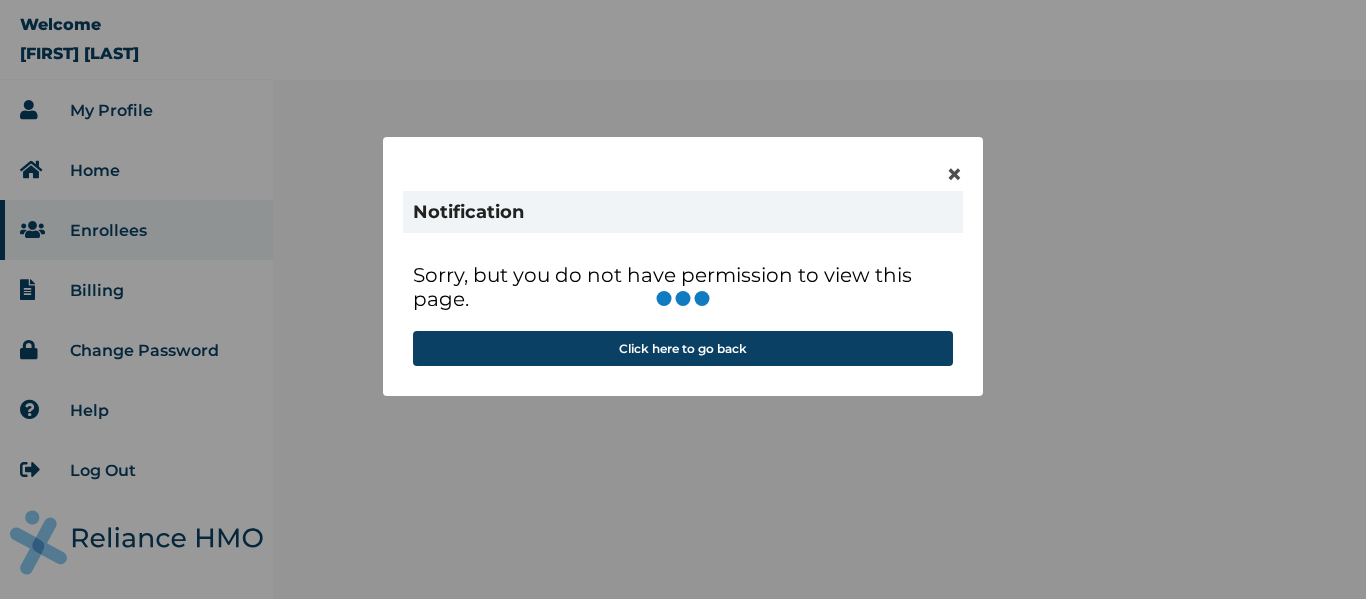 scroll, scrollTop: 0, scrollLeft: 0, axis: both 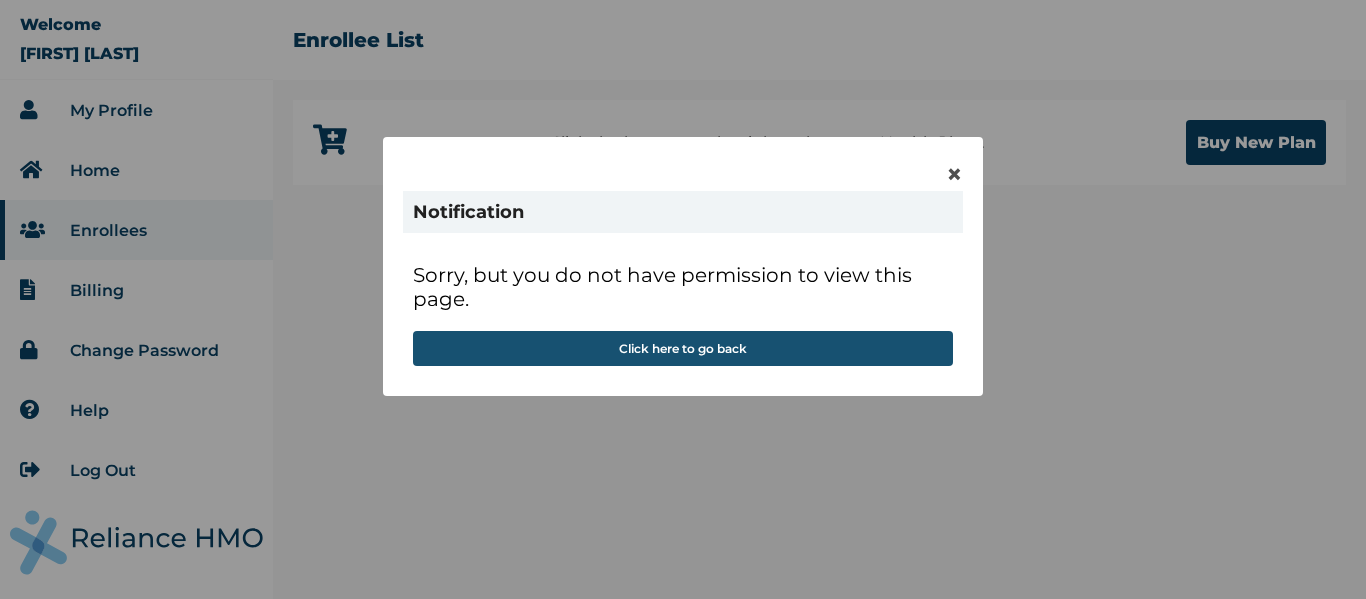 click on "Click here to go back" at bounding box center [683, 348] 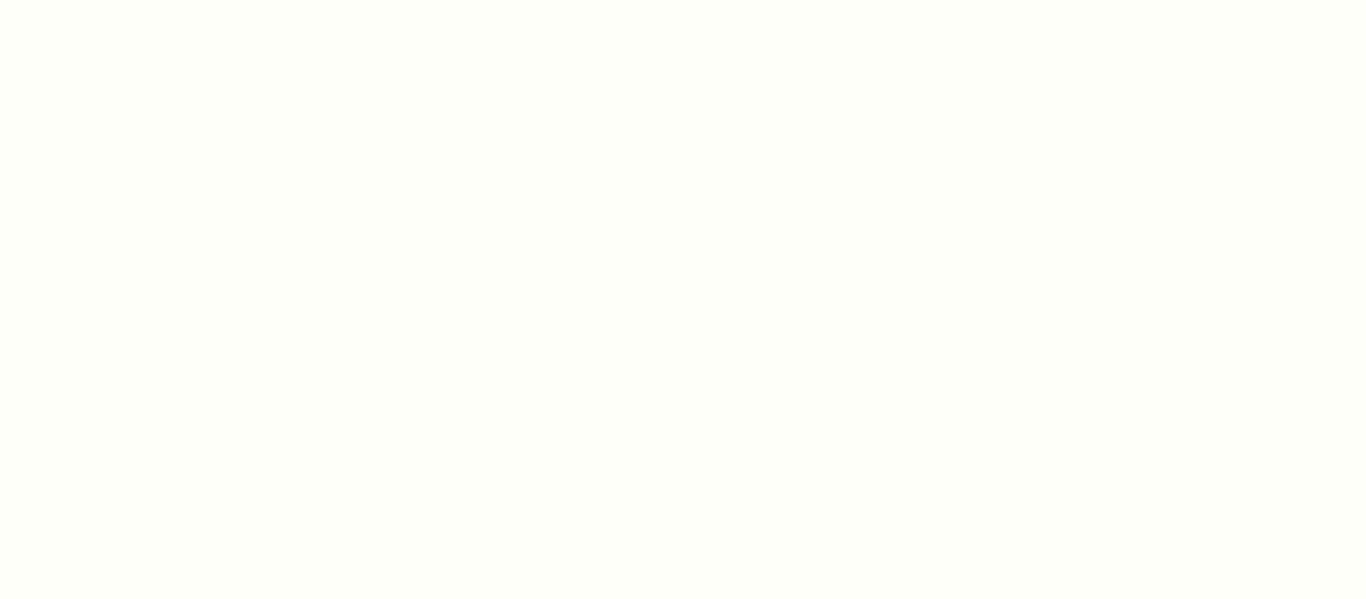 scroll, scrollTop: 0, scrollLeft: 0, axis: both 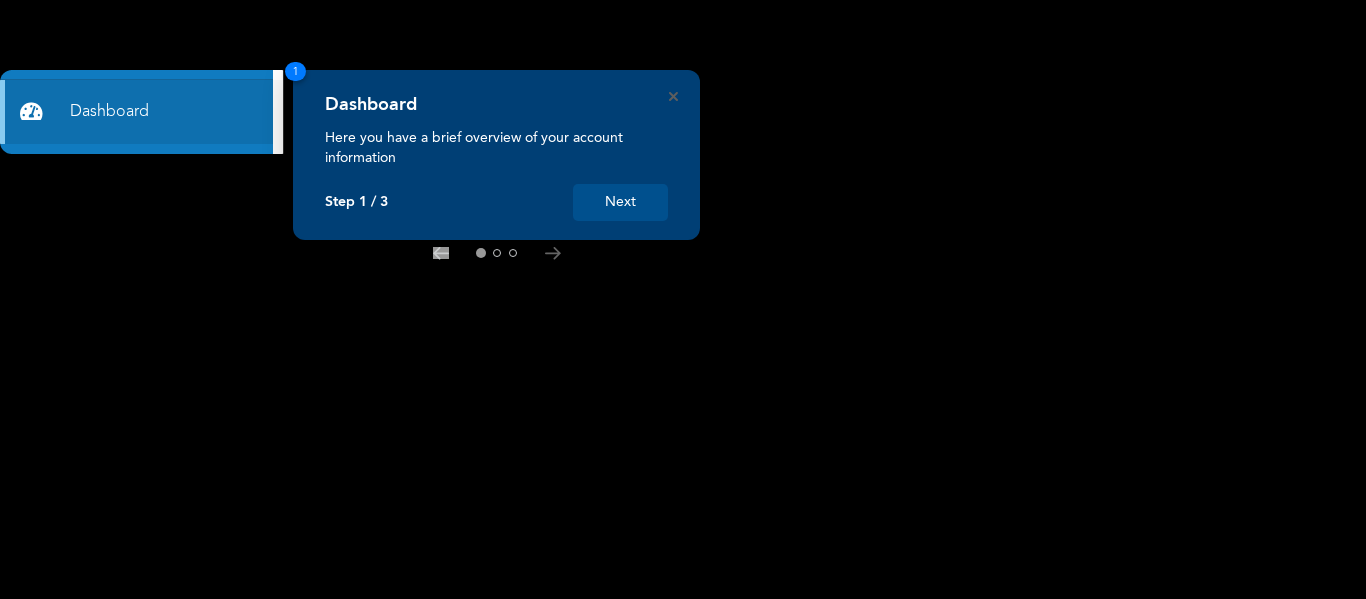 click on "Next" at bounding box center [620, 202] 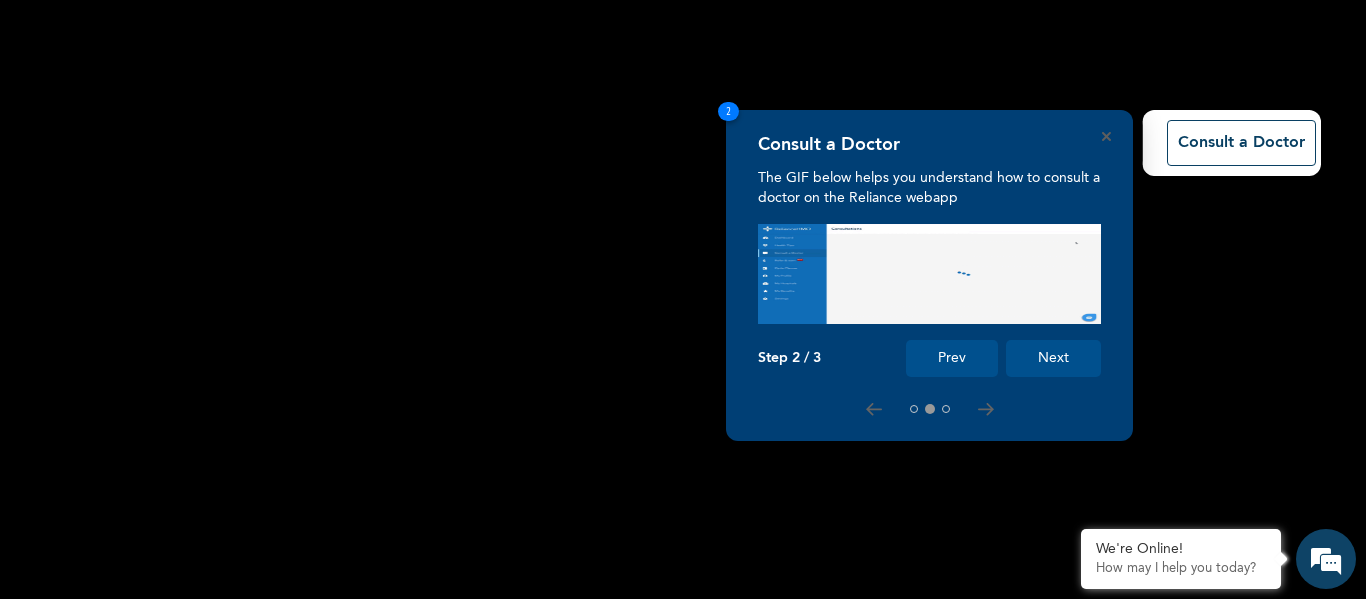 scroll, scrollTop: 0, scrollLeft: 0, axis: both 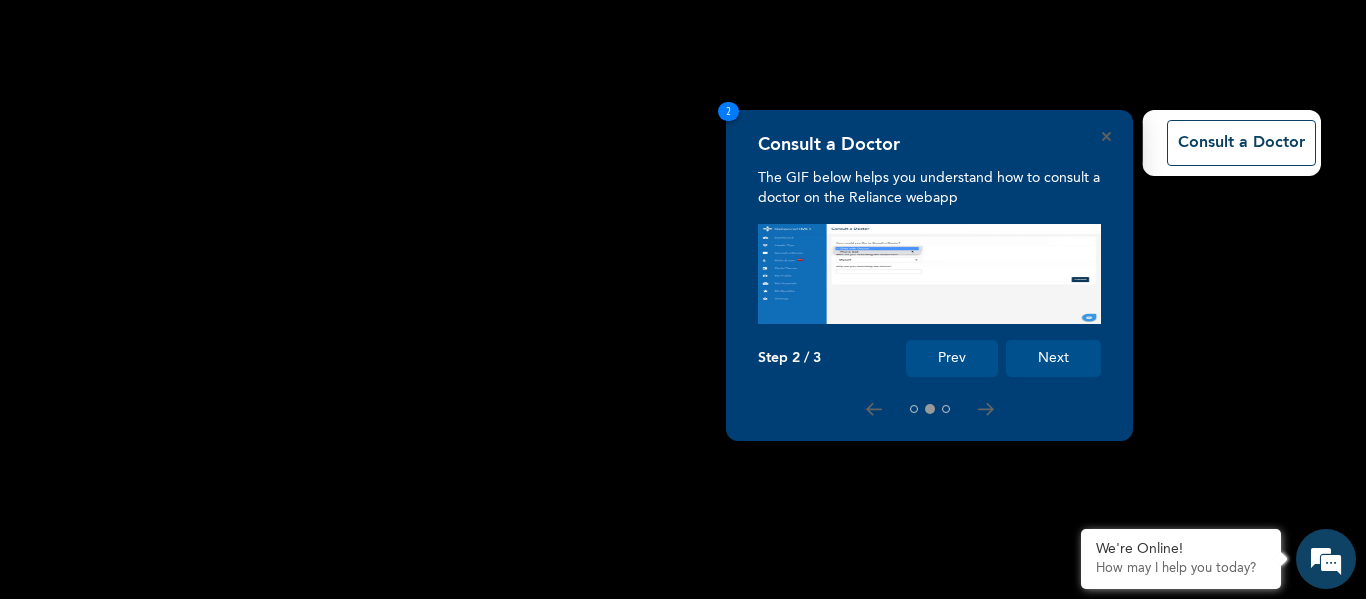 click on "Next" at bounding box center (1053, 358) 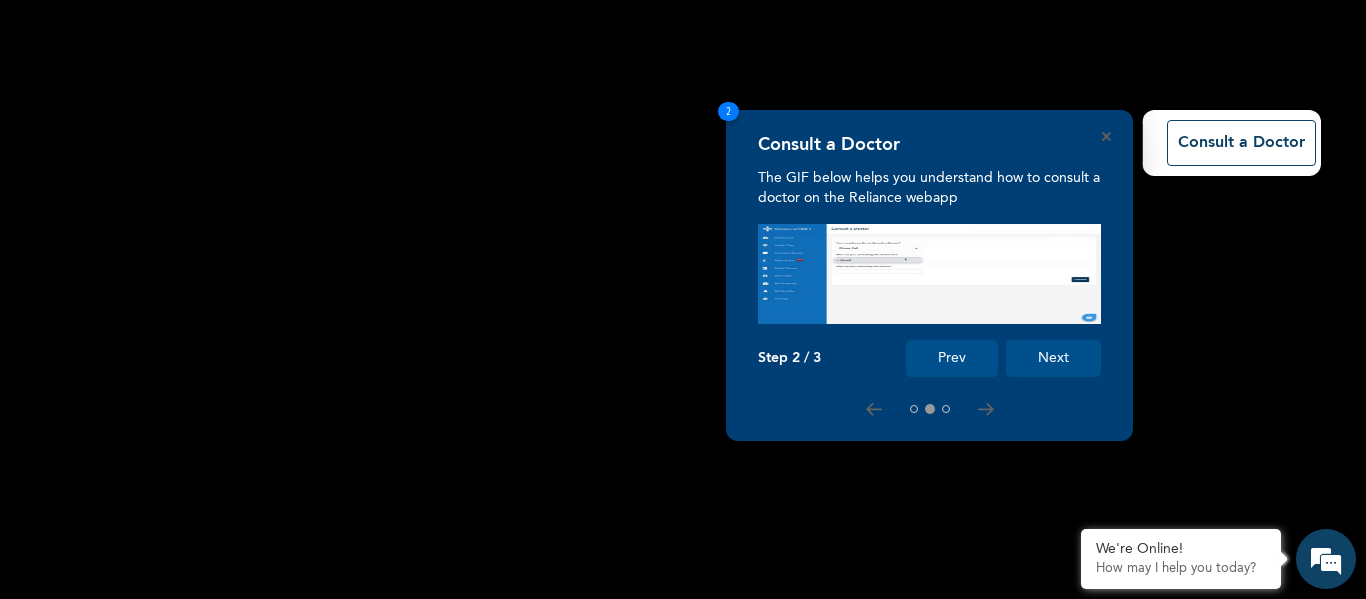 scroll, scrollTop: 175, scrollLeft: 0, axis: vertical 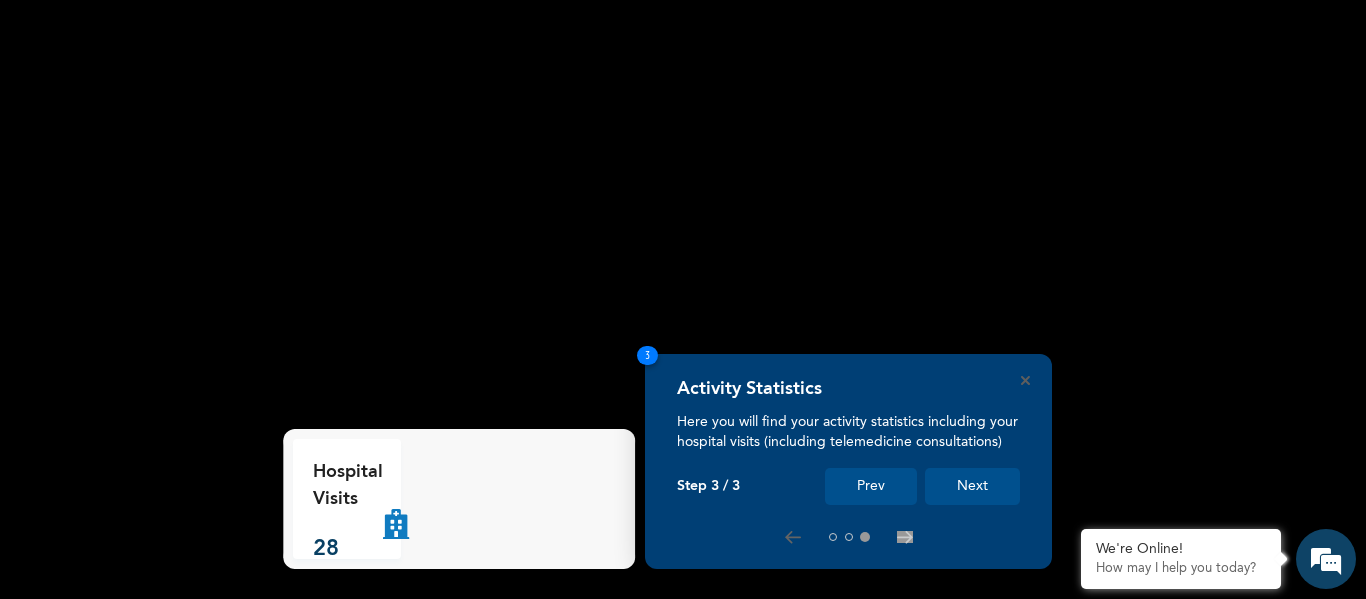 click on "Next" at bounding box center (972, 486) 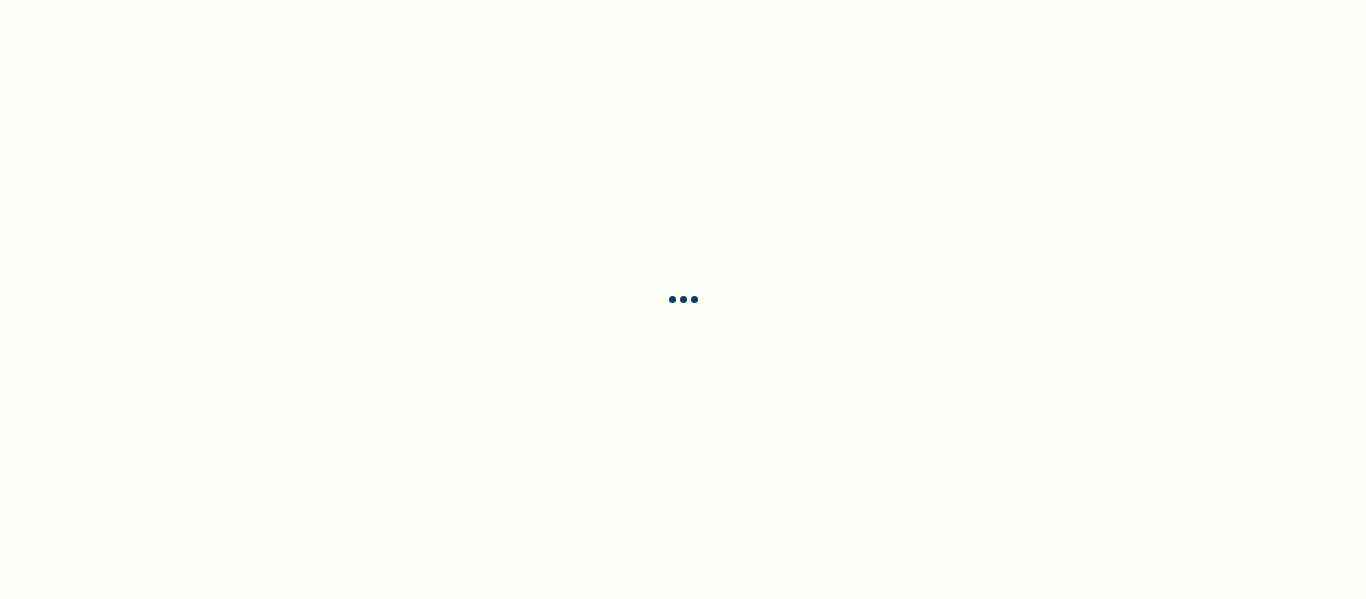 scroll, scrollTop: 0, scrollLeft: 0, axis: both 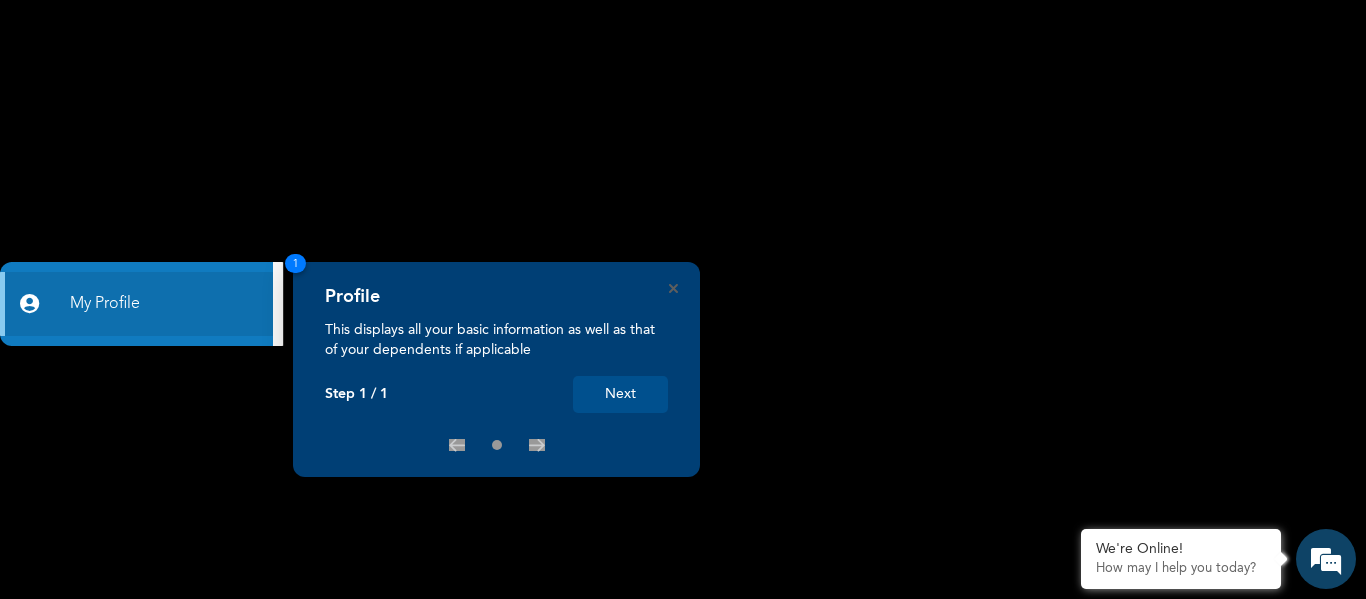 click on "Next" at bounding box center [620, 394] 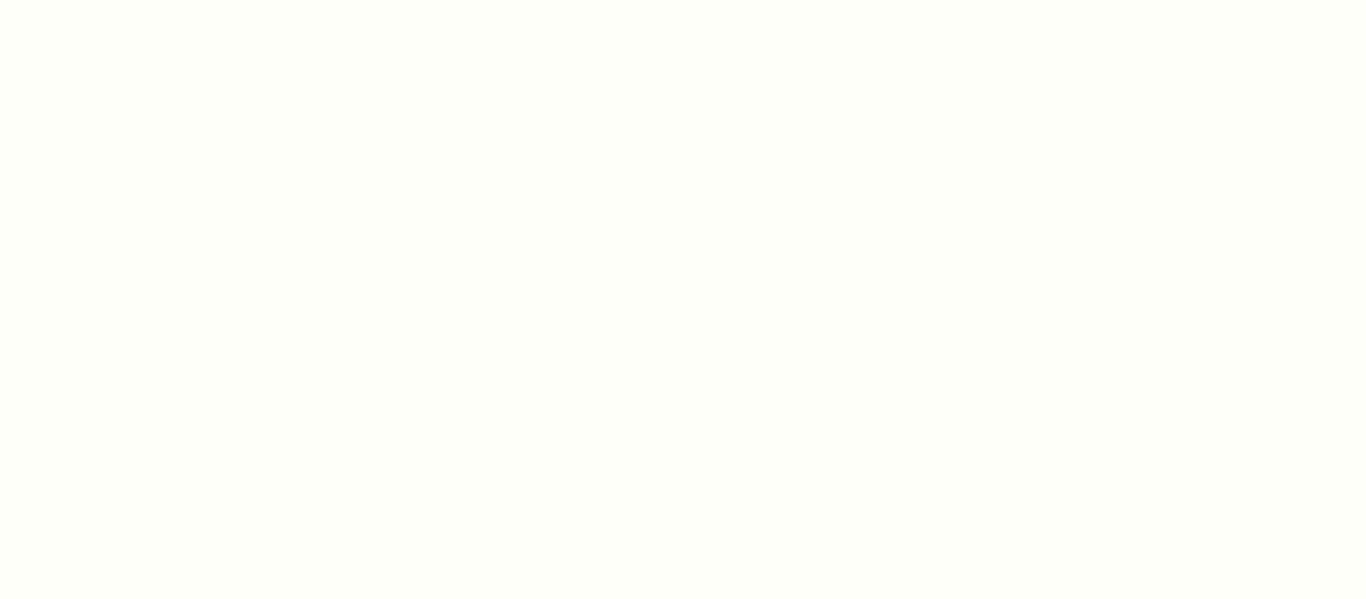 scroll, scrollTop: 0, scrollLeft: 0, axis: both 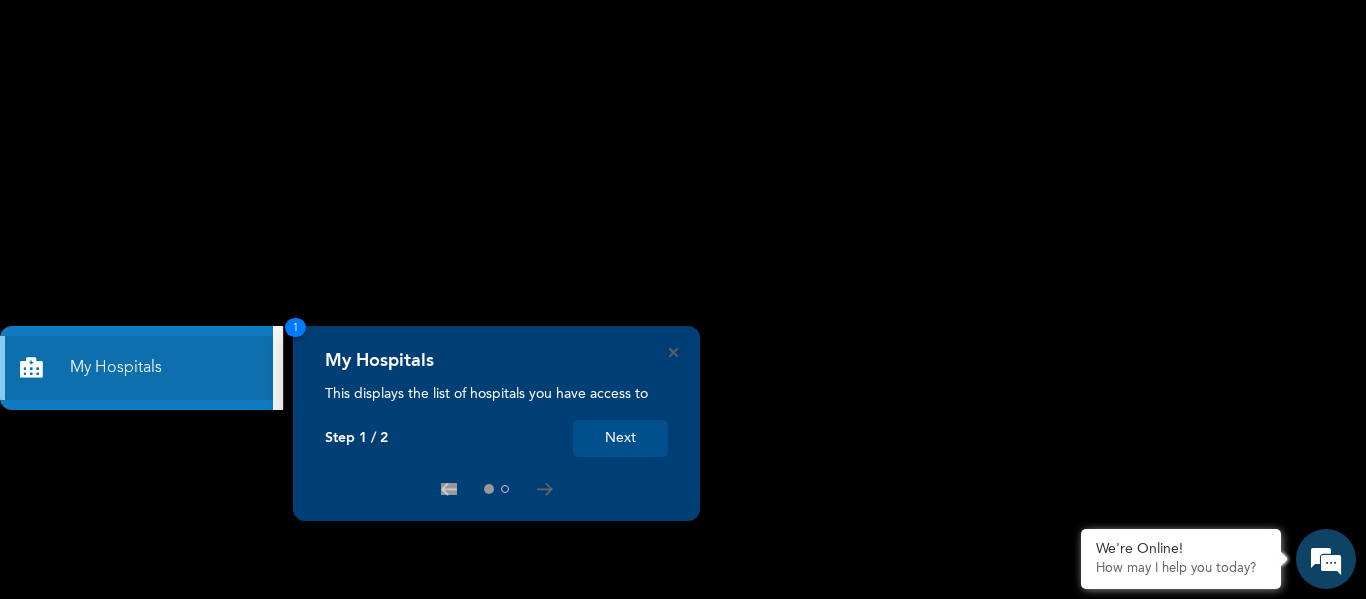 click on "Next" at bounding box center (620, 438) 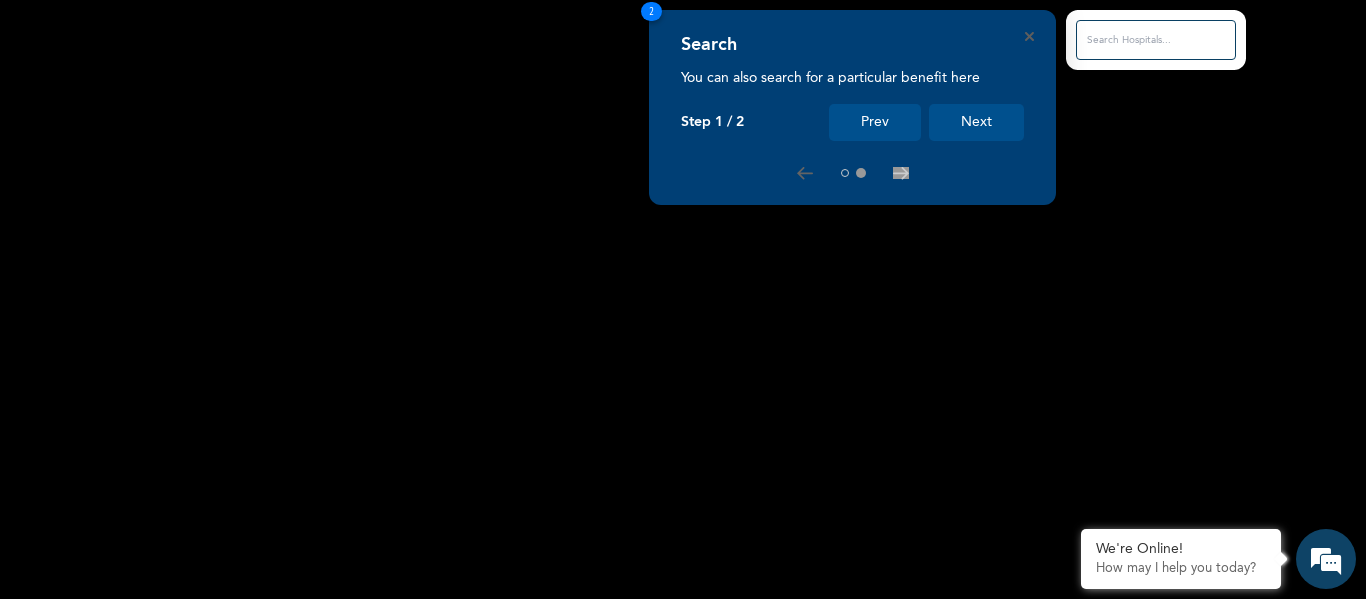 click on "Next" at bounding box center (976, 122) 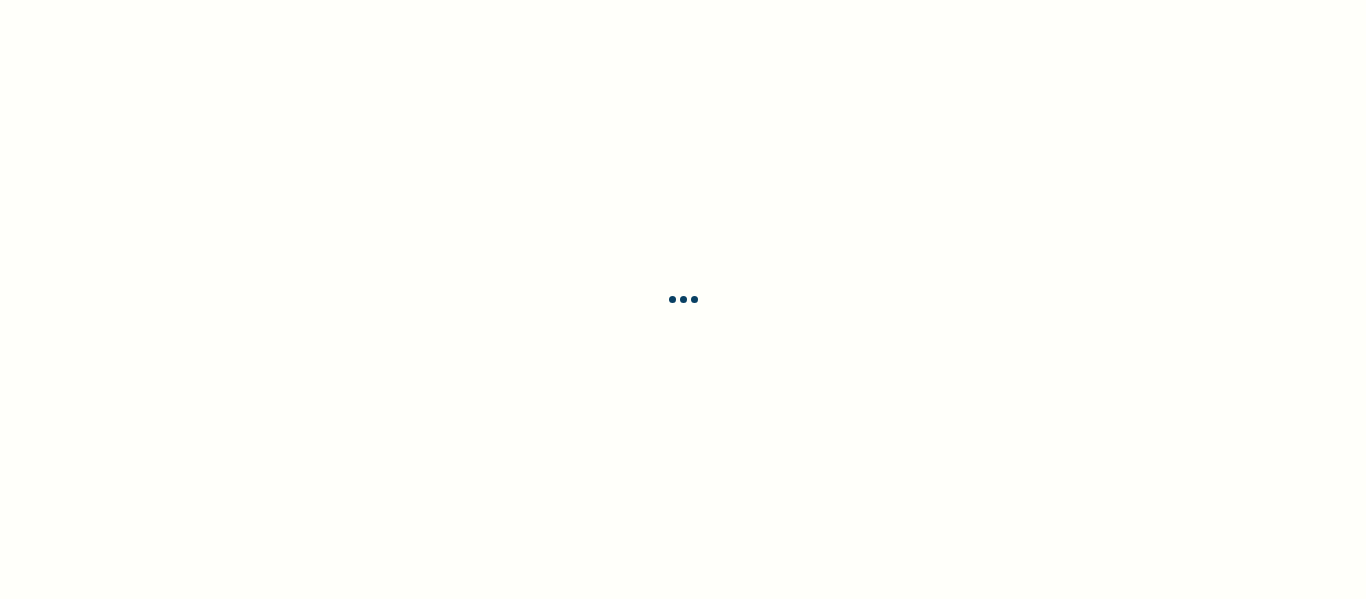 scroll, scrollTop: 0, scrollLeft: 0, axis: both 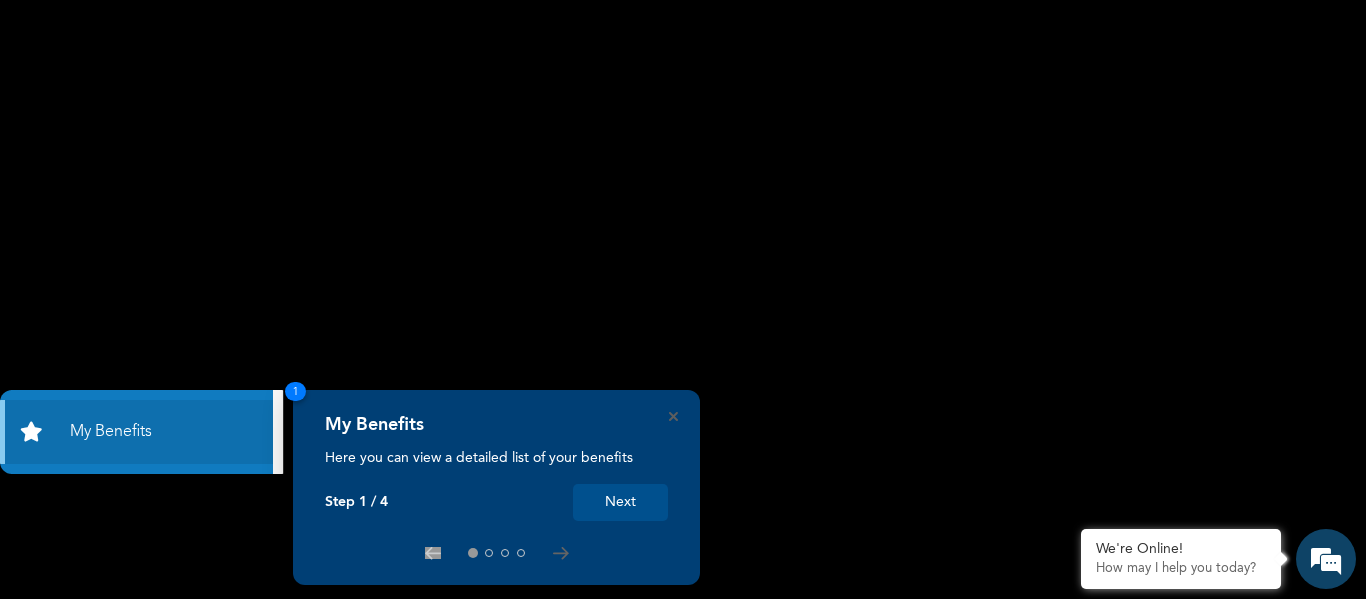 click on "Next" at bounding box center [620, 502] 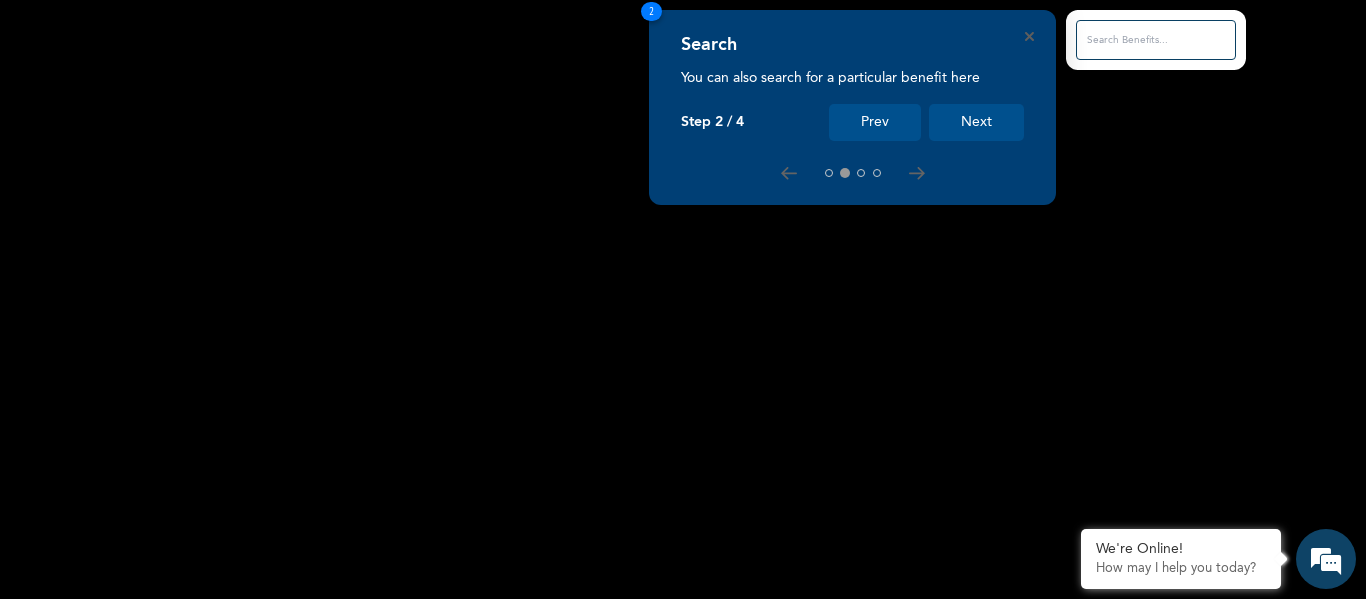 click on "Next" at bounding box center (976, 122) 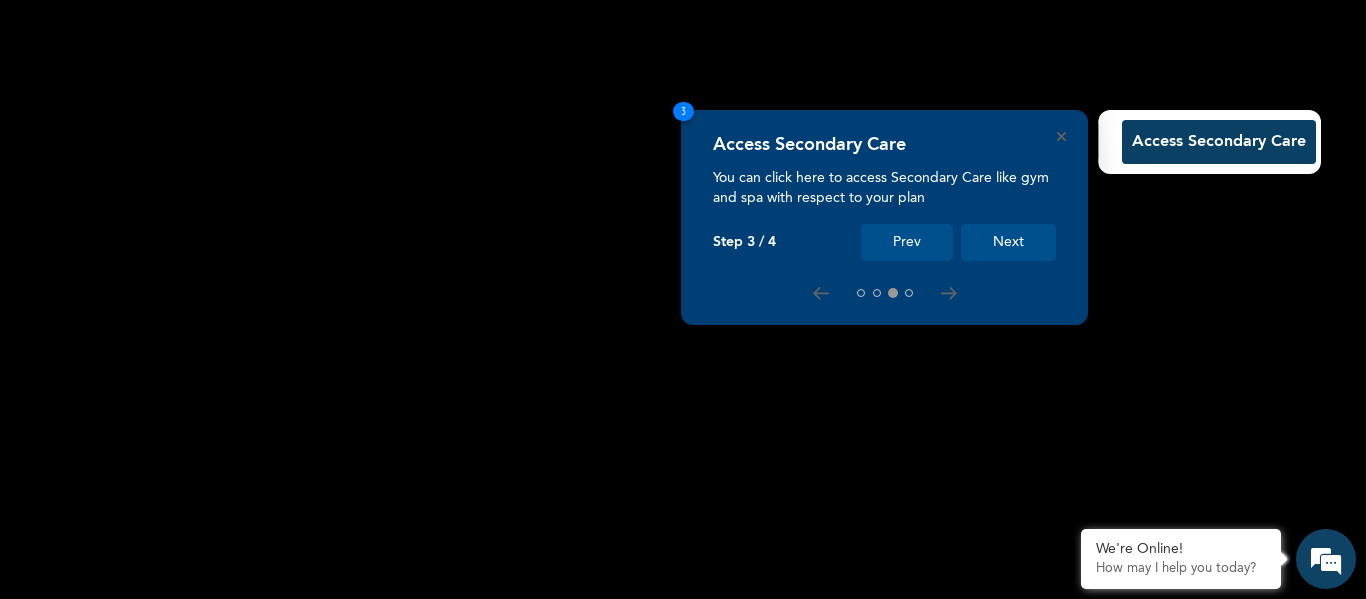 click on "Next" at bounding box center (1008, 242) 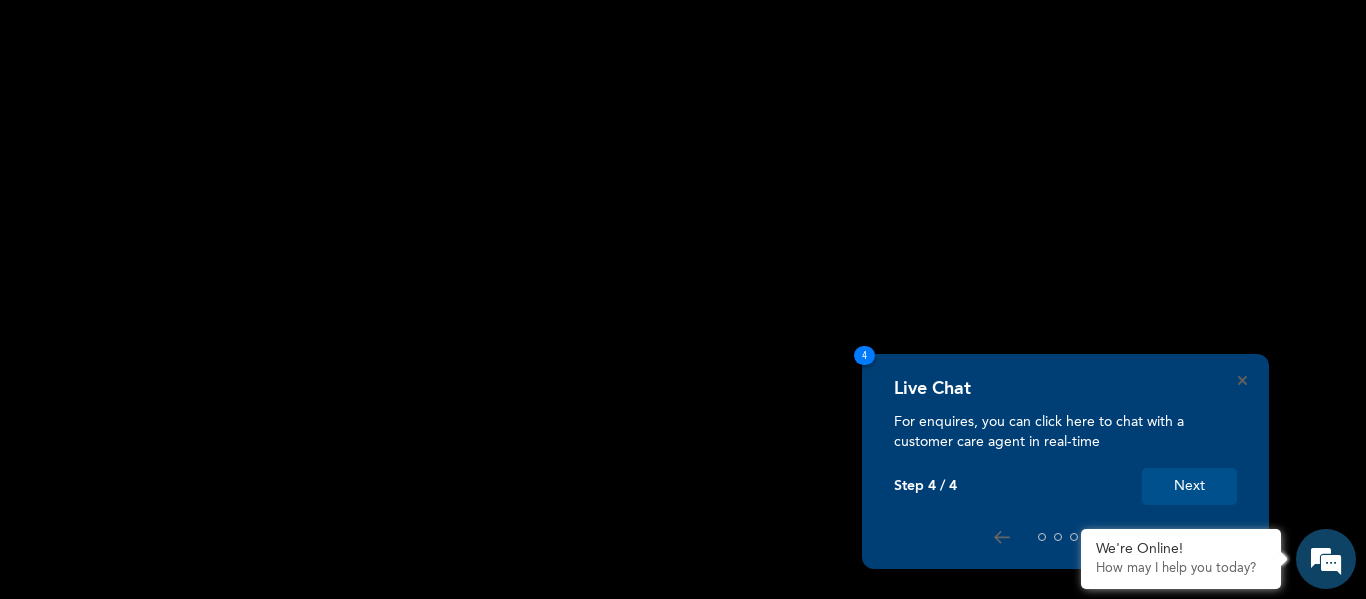 scroll, scrollTop: 0, scrollLeft: 0, axis: both 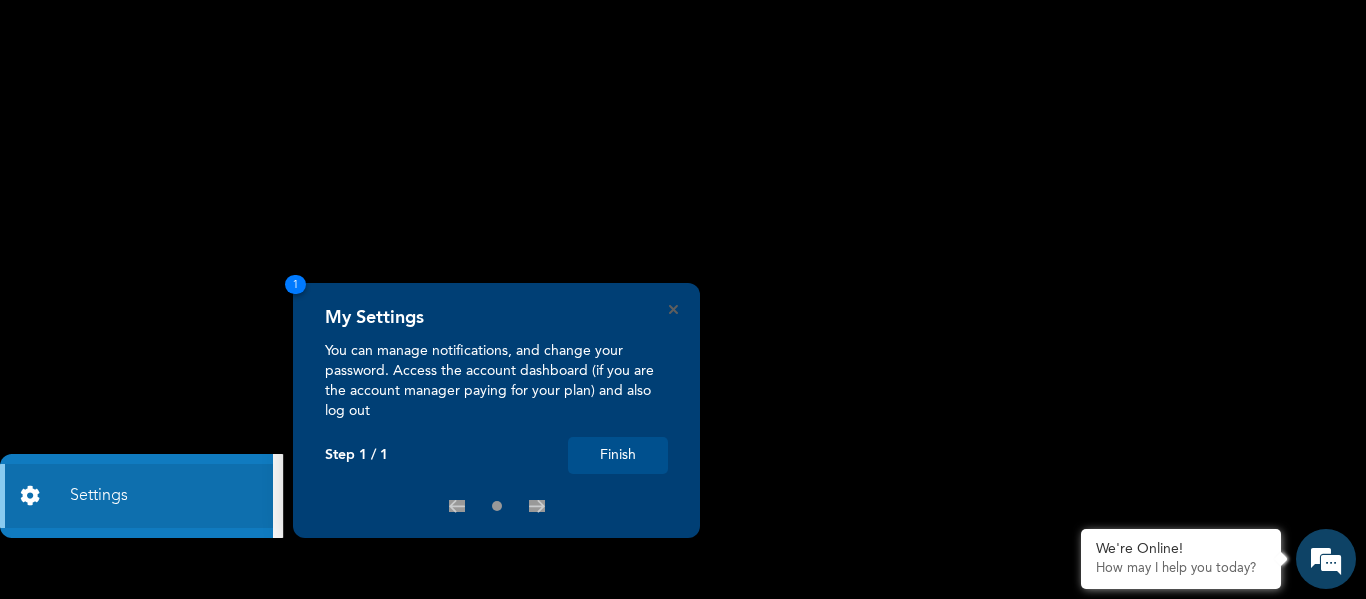 click on "Finish" at bounding box center [618, 455] 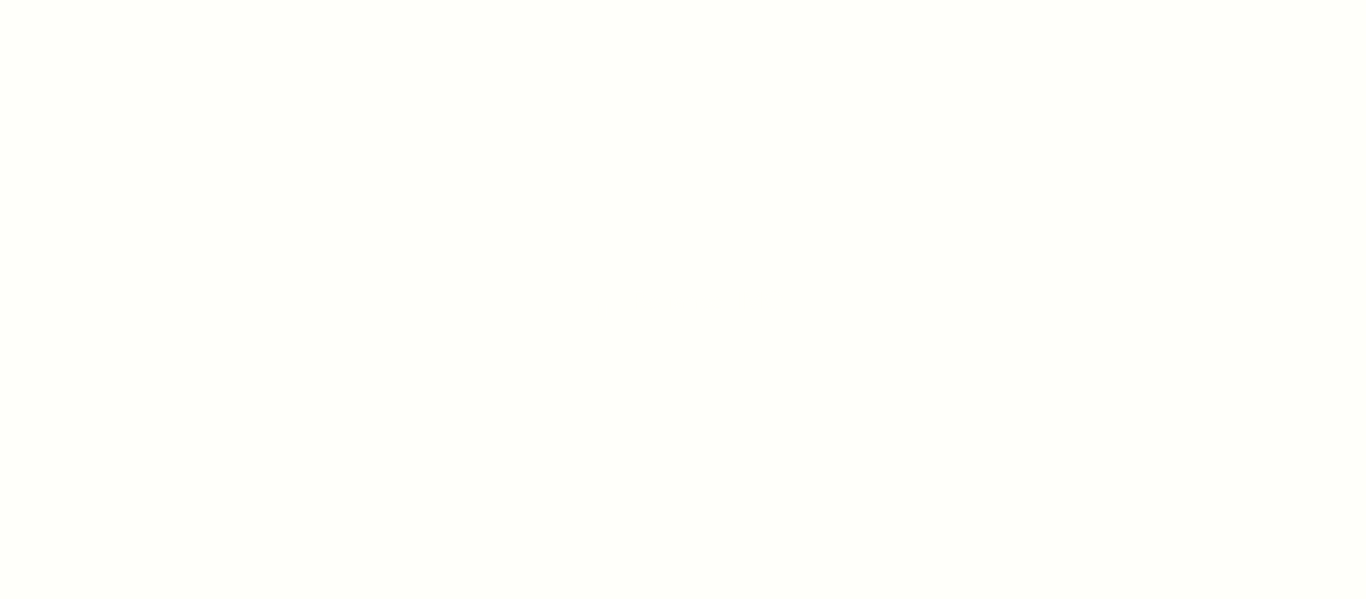 scroll, scrollTop: 0, scrollLeft: 0, axis: both 